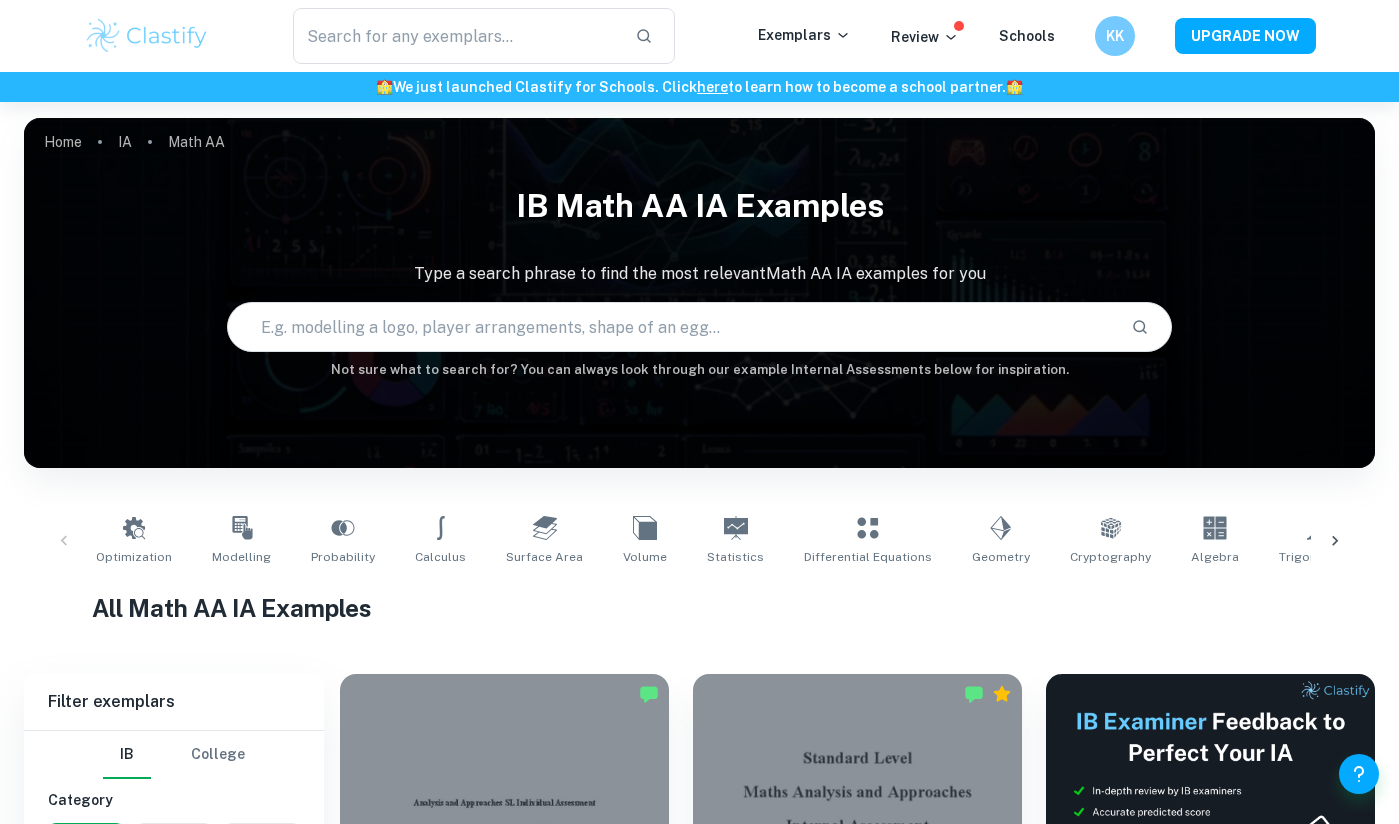 scroll, scrollTop: 820, scrollLeft: 0, axis: vertical 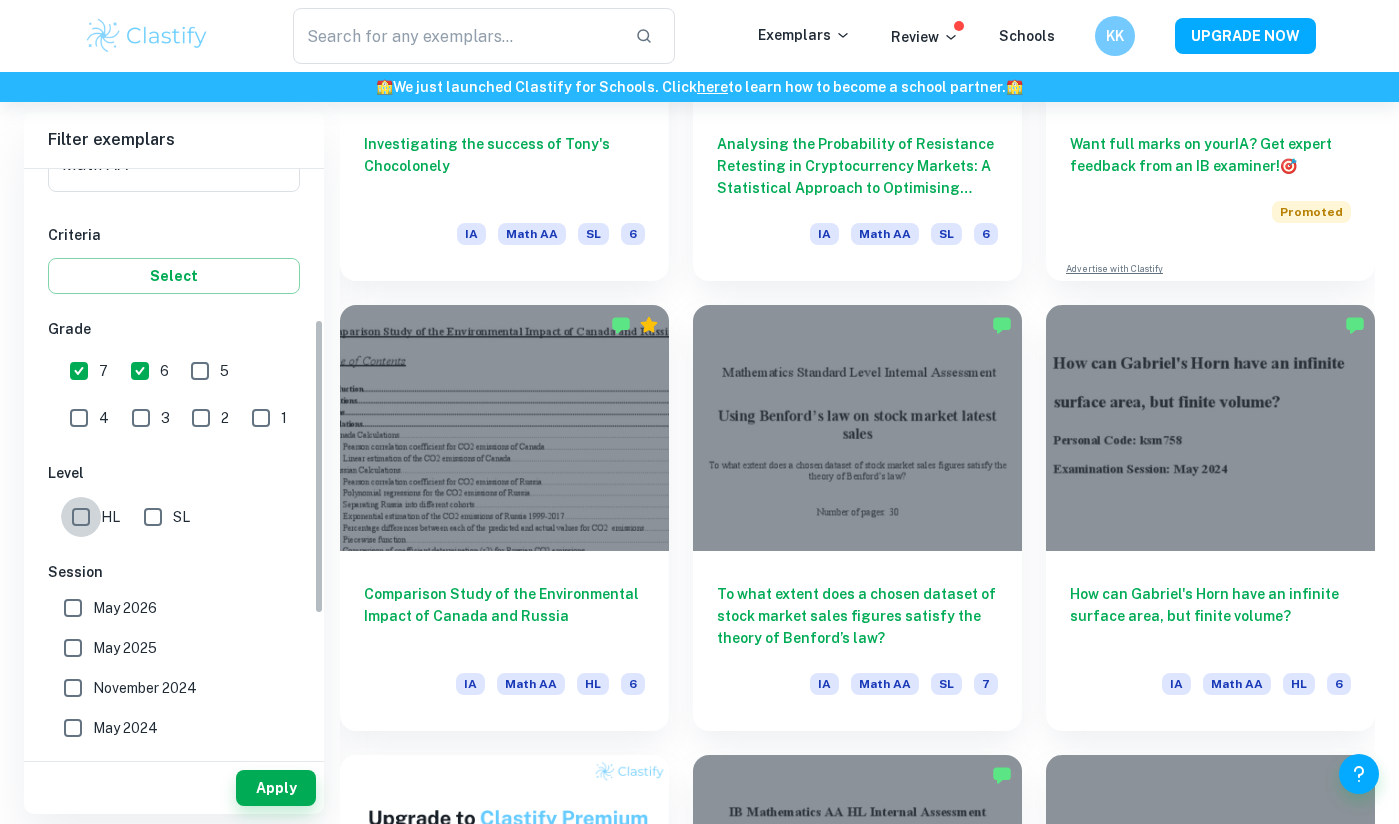 click on "HL" at bounding box center [81, 517] 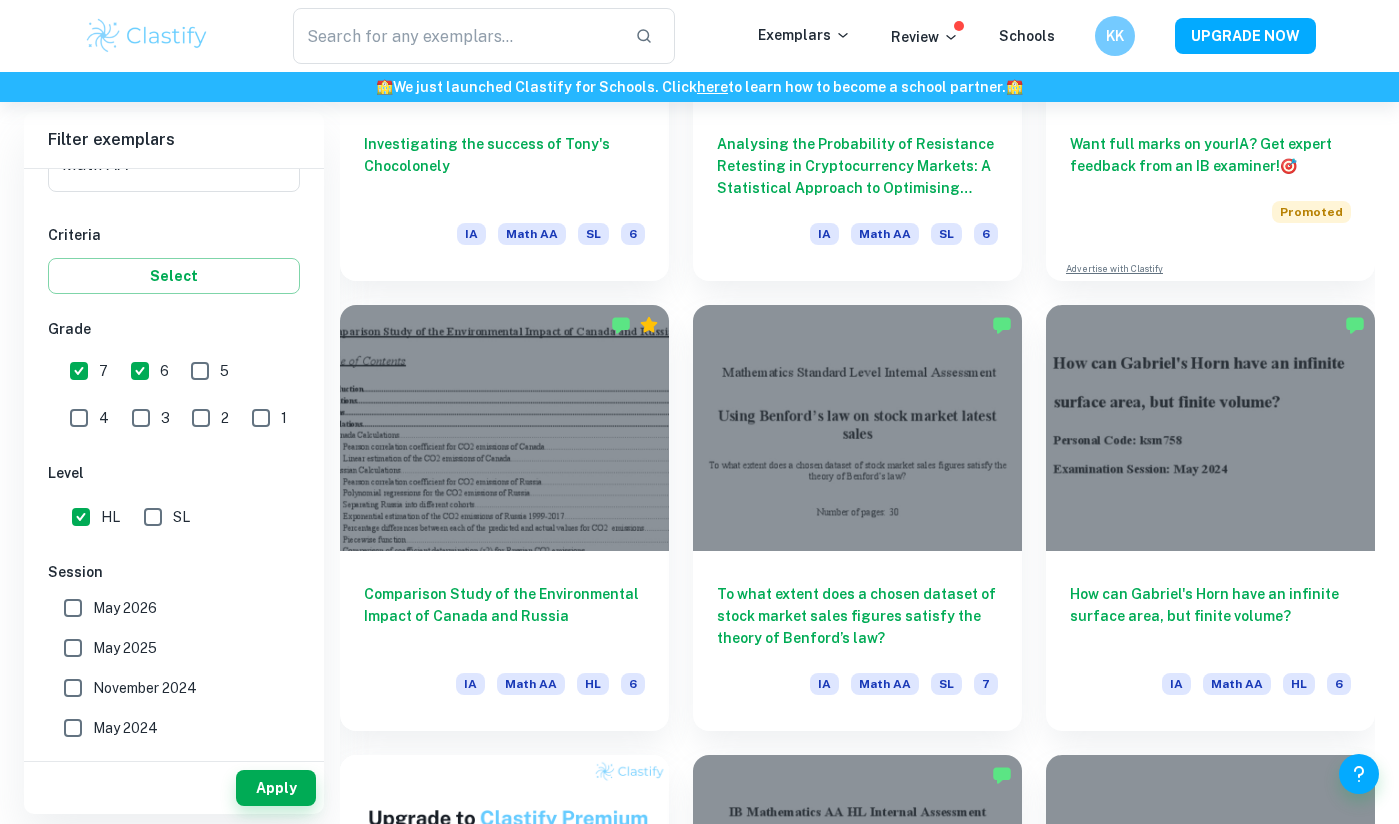 click on "HL" at bounding box center (81, 517) 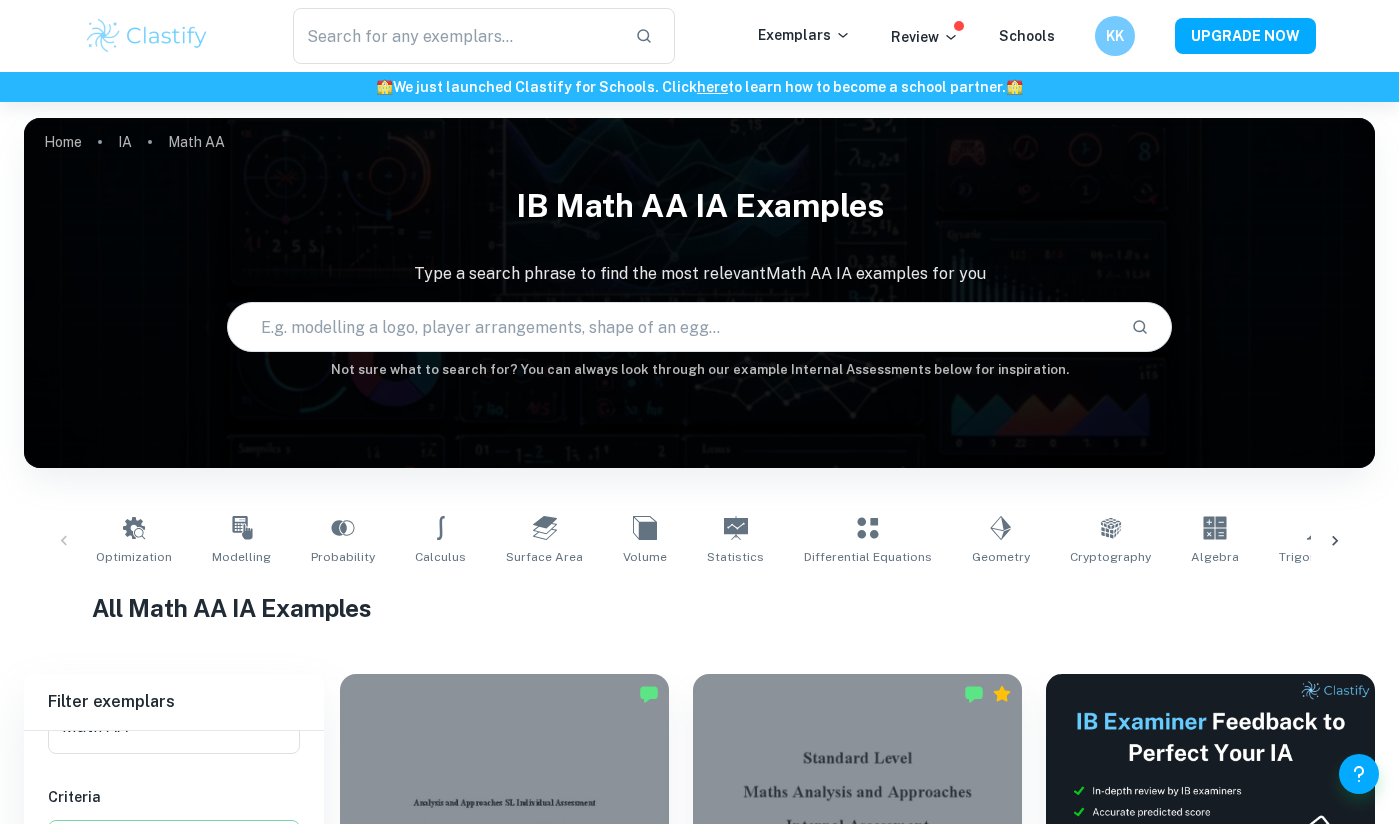 scroll, scrollTop: 756, scrollLeft: 0, axis: vertical 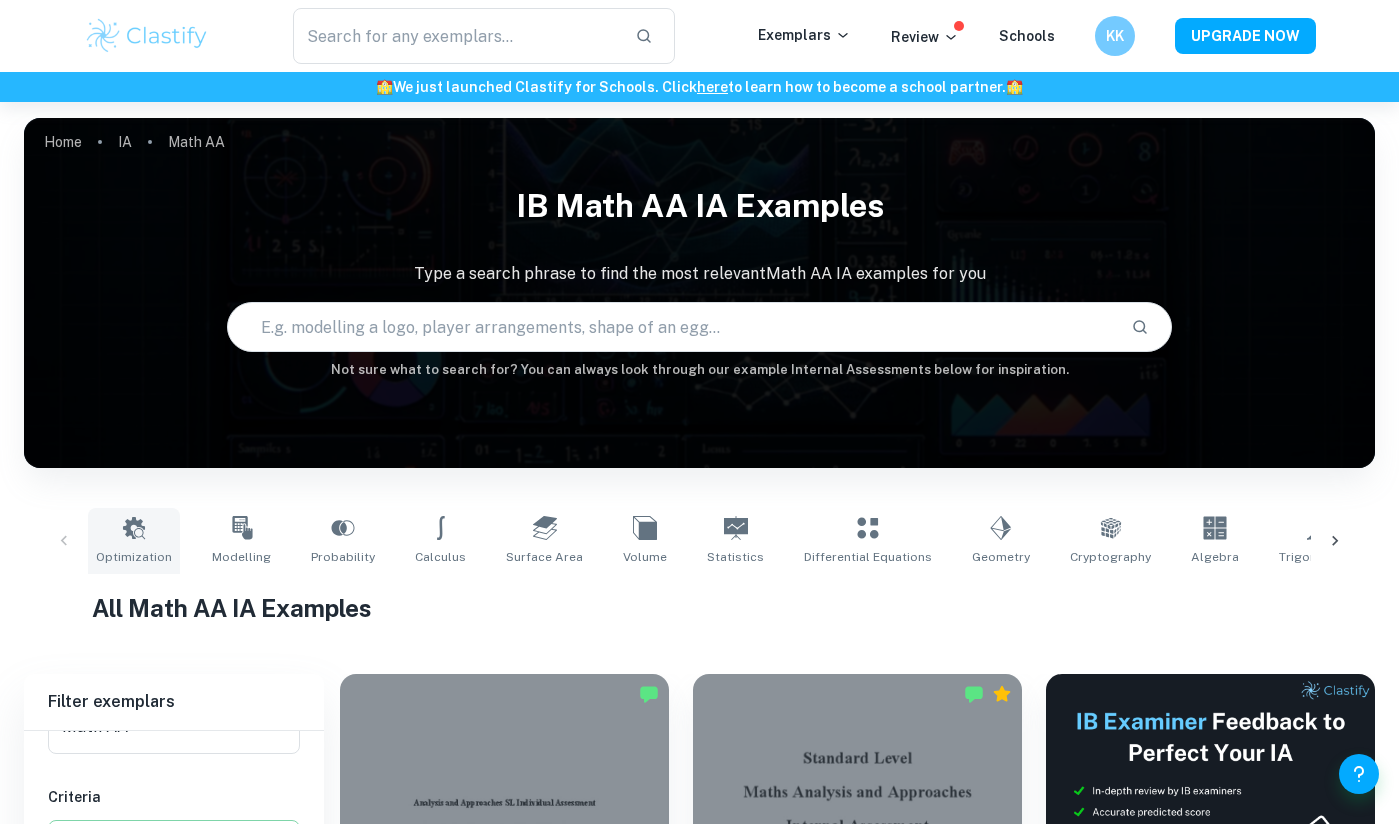 click 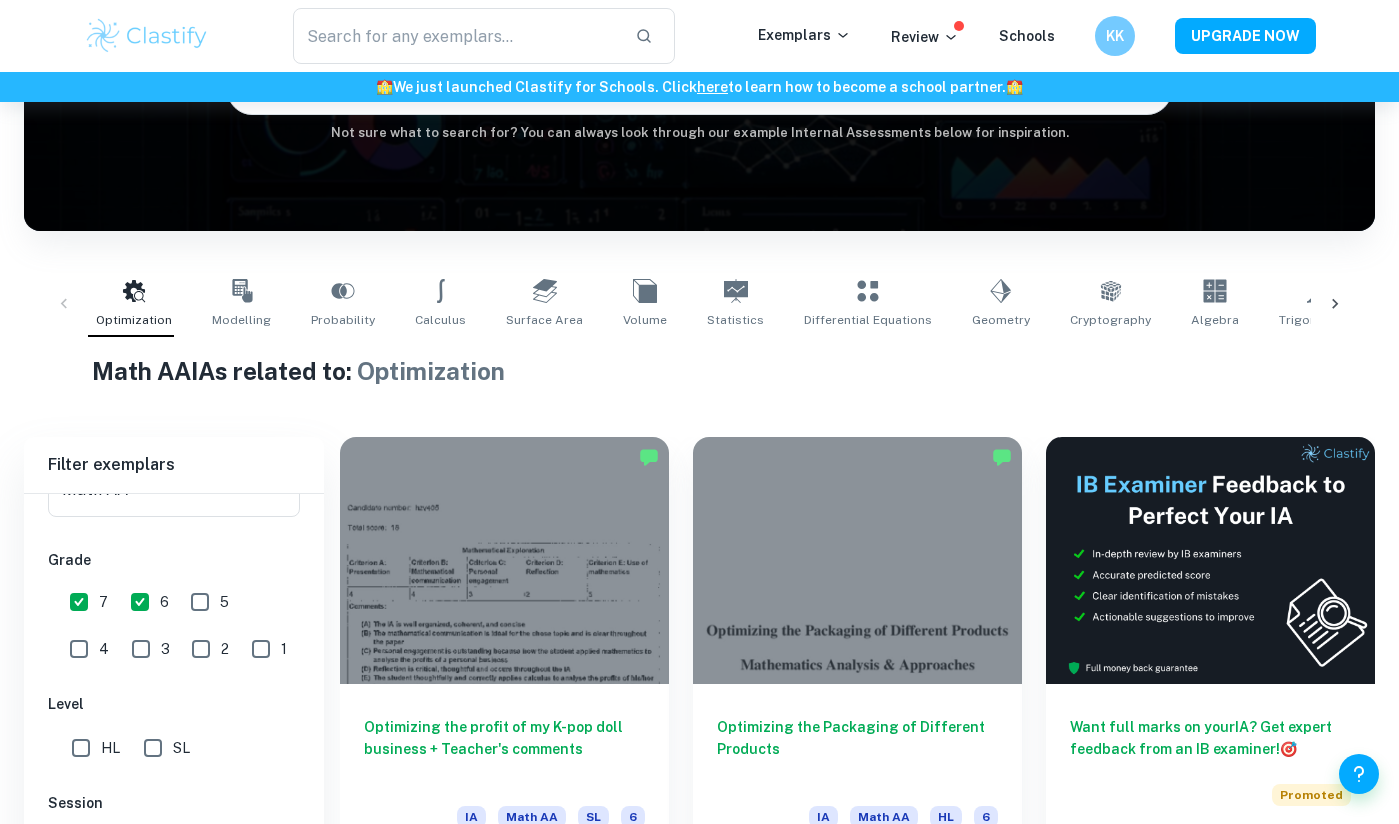 scroll, scrollTop: 0, scrollLeft: 0, axis: both 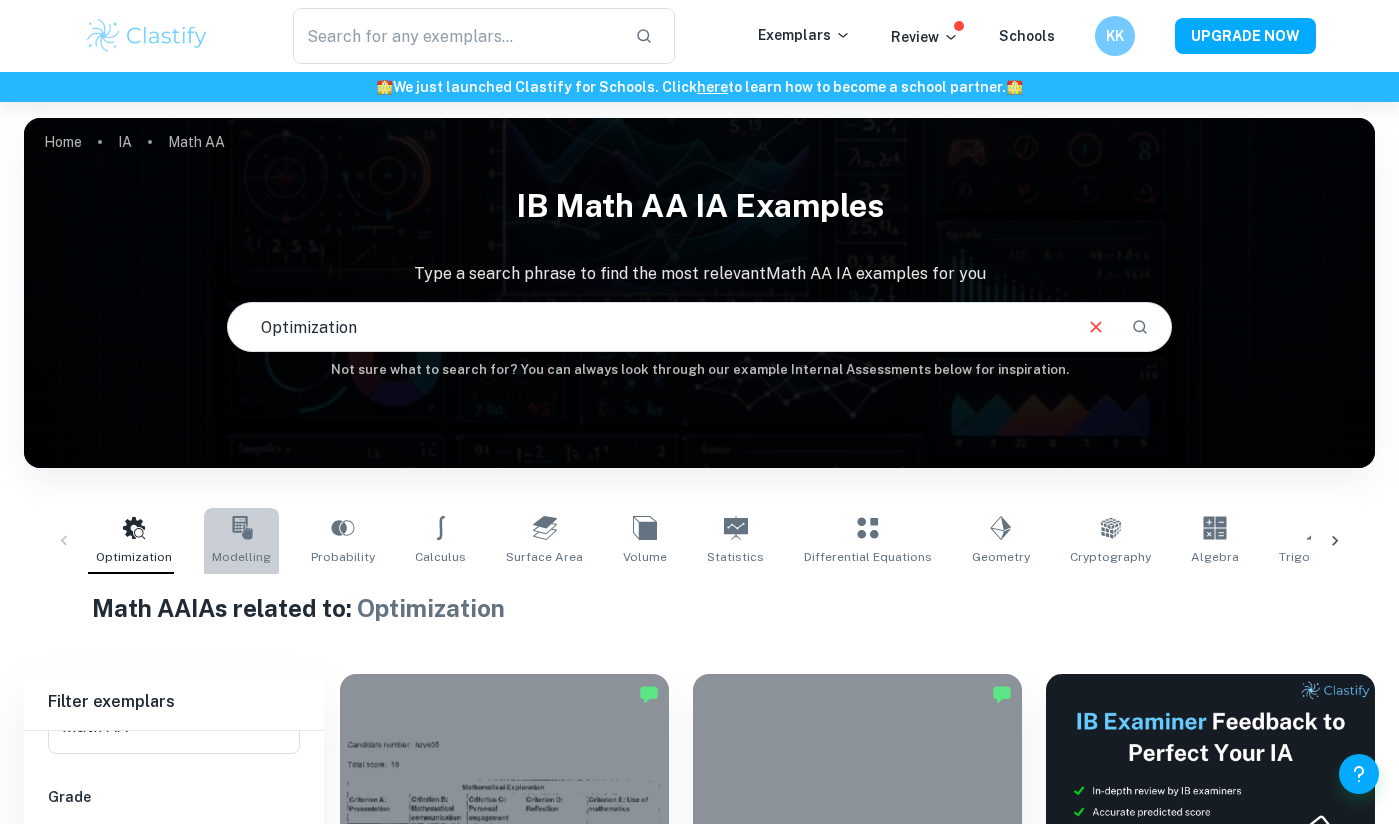 click 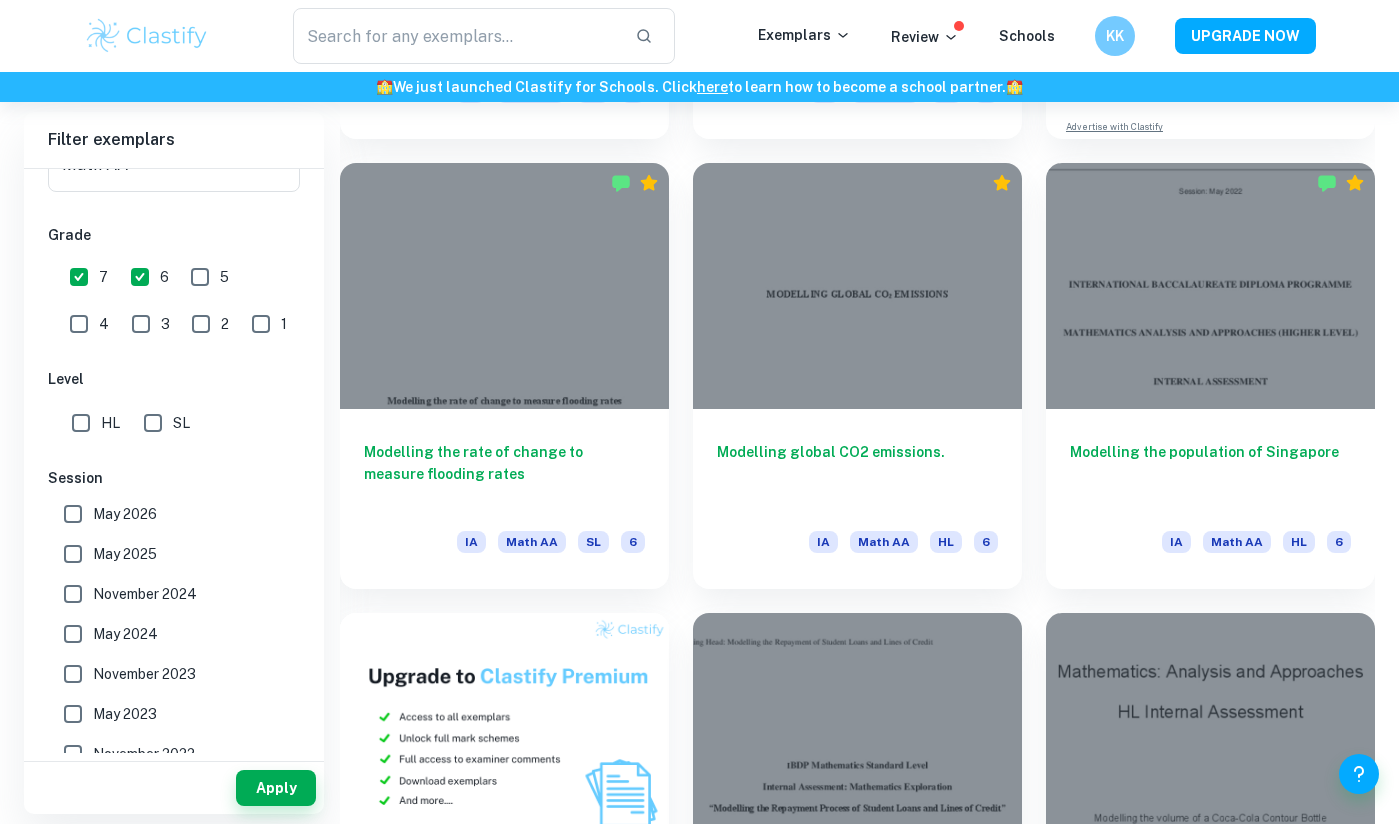 scroll, scrollTop: 0, scrollLeft: 0, axis: both 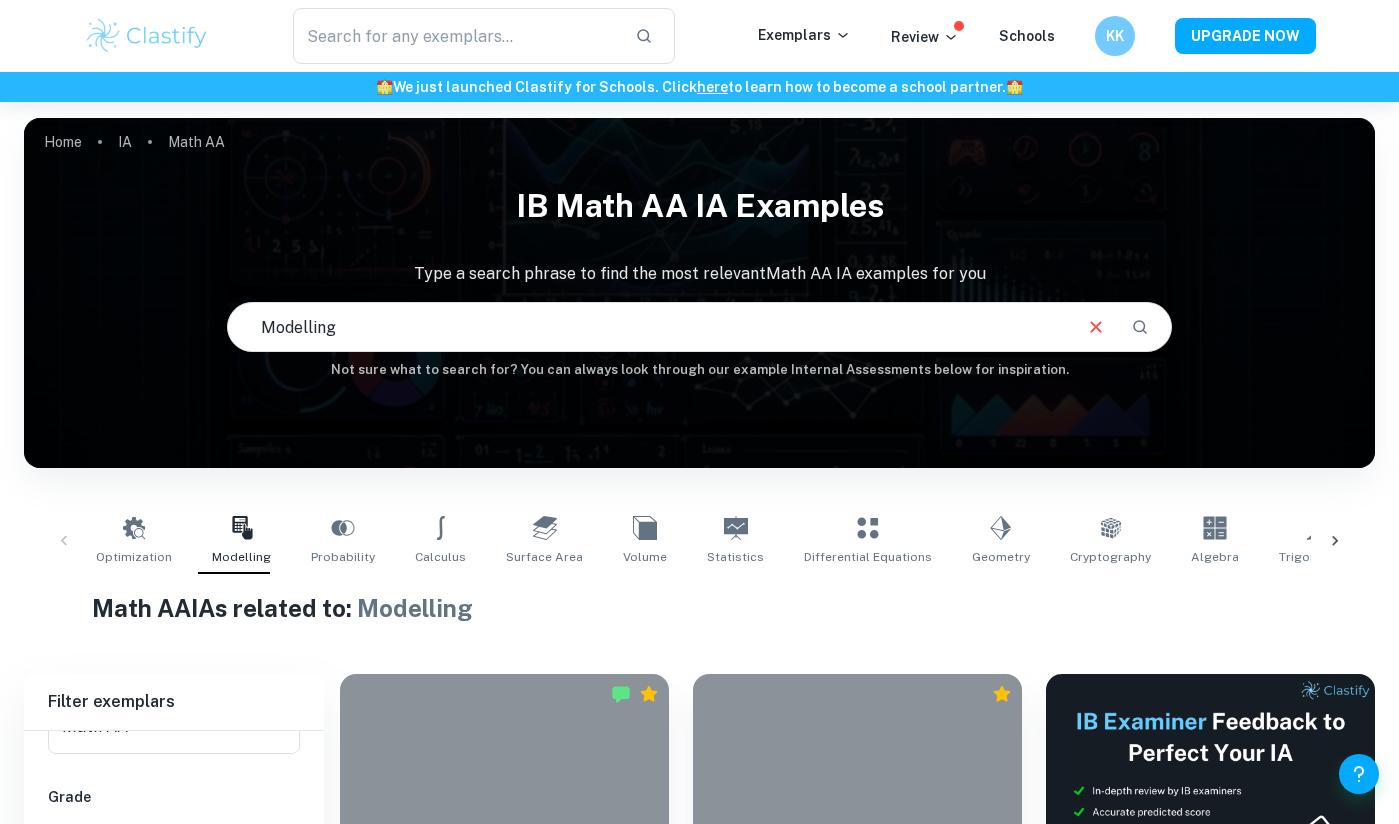click on "Probability" at bounding box center (343, 541) 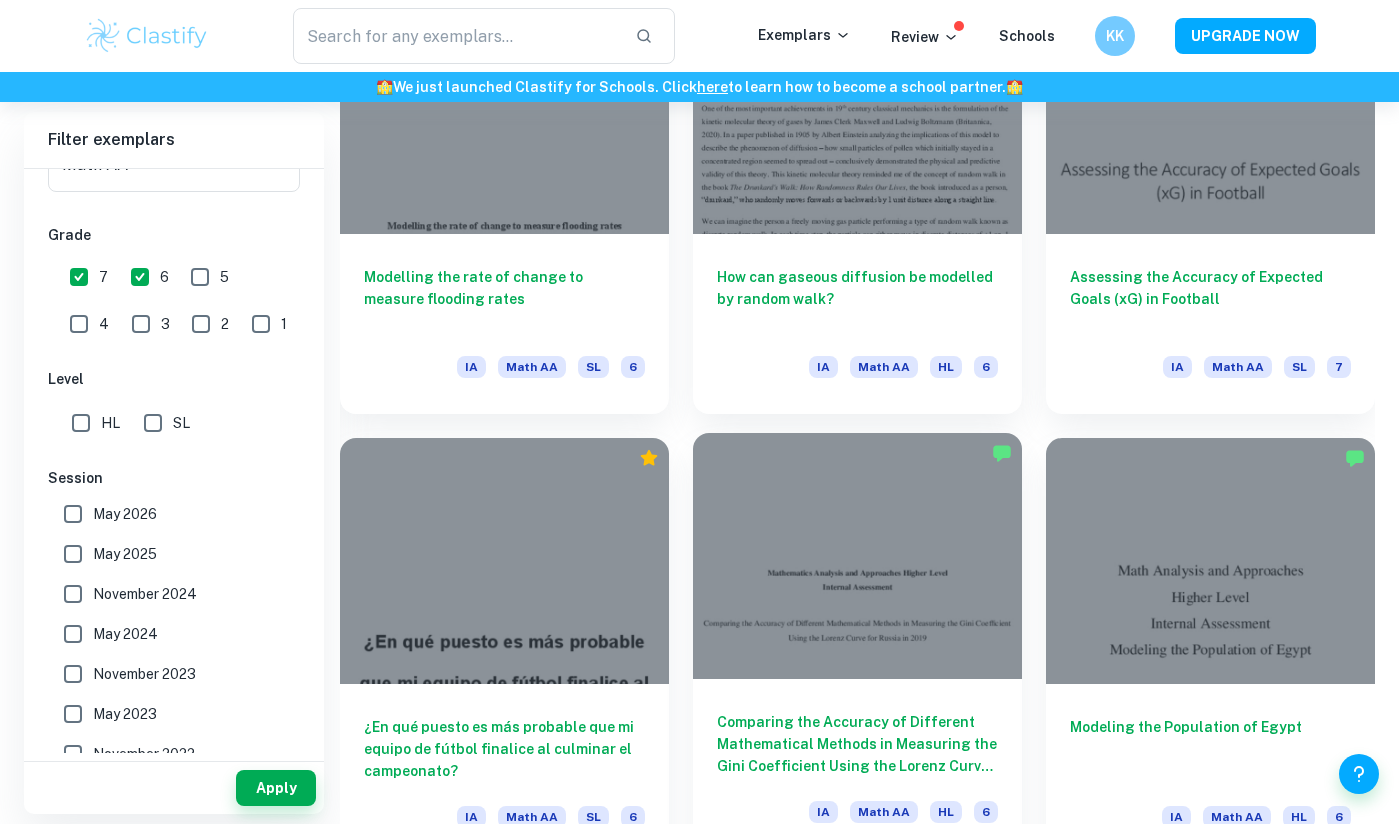 scroll, scrollTop: 4259, scrollLeft: 0, axis: vertical 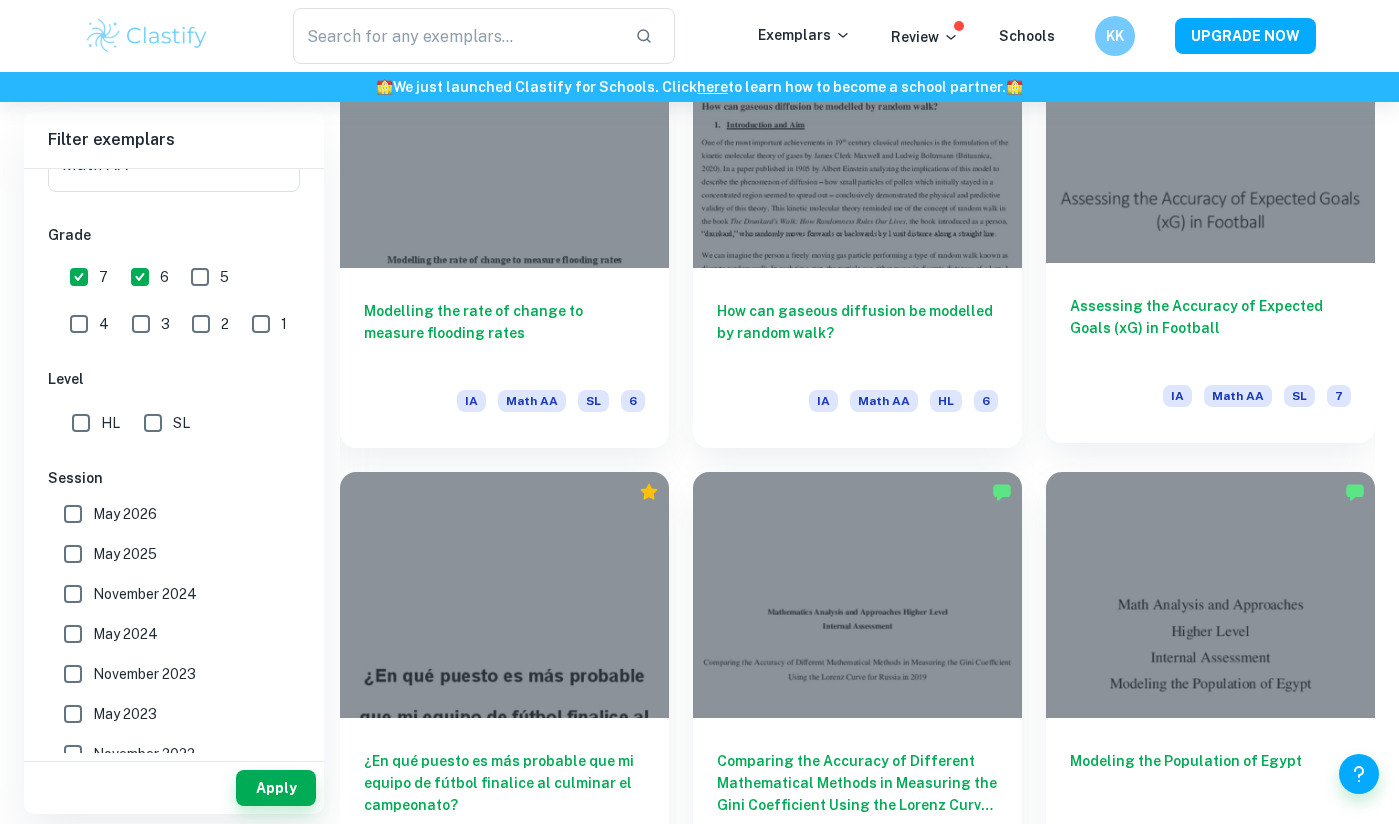 click at bounding box center [1210, 139] 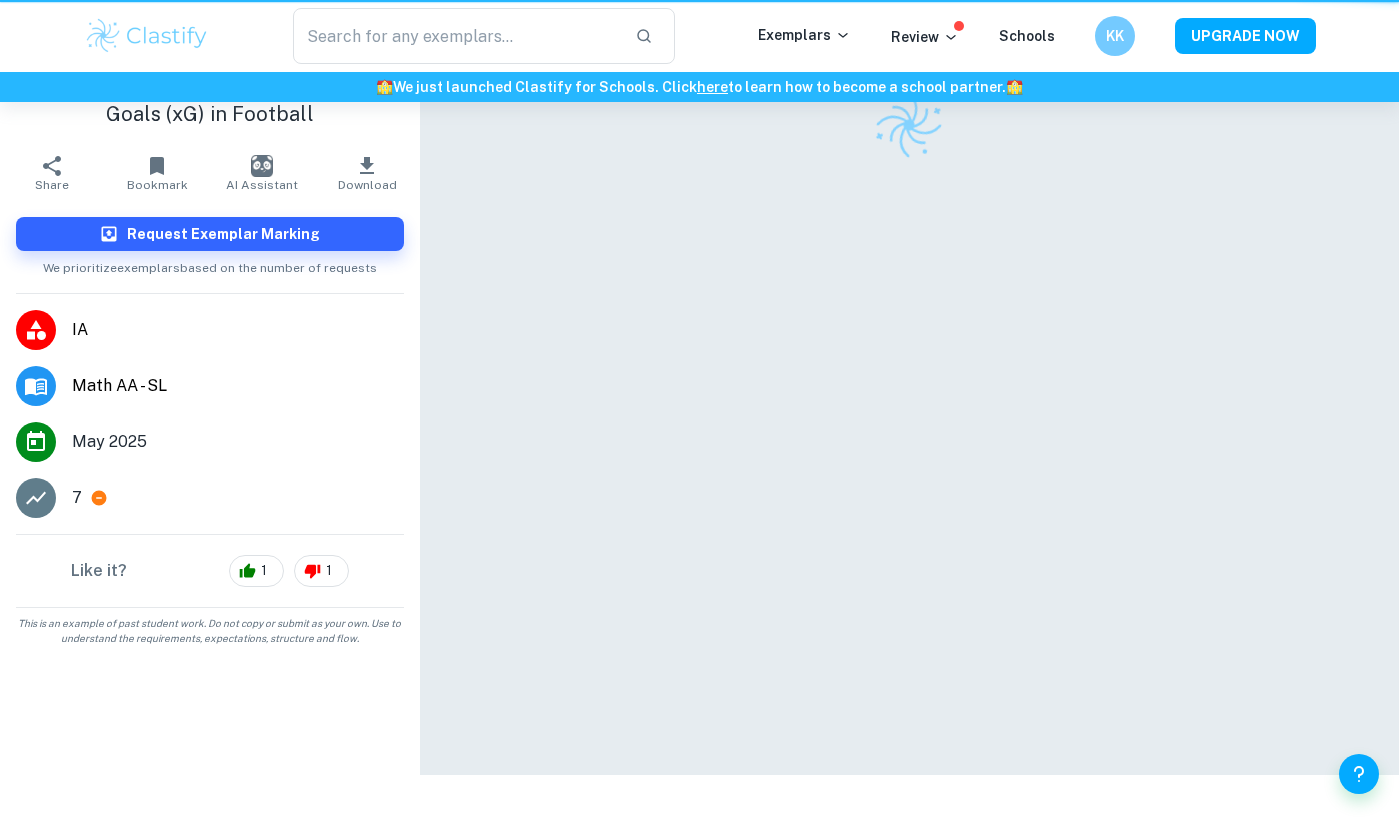 scroll, scrollTop: 0, scrollLeft: 0, axis: both 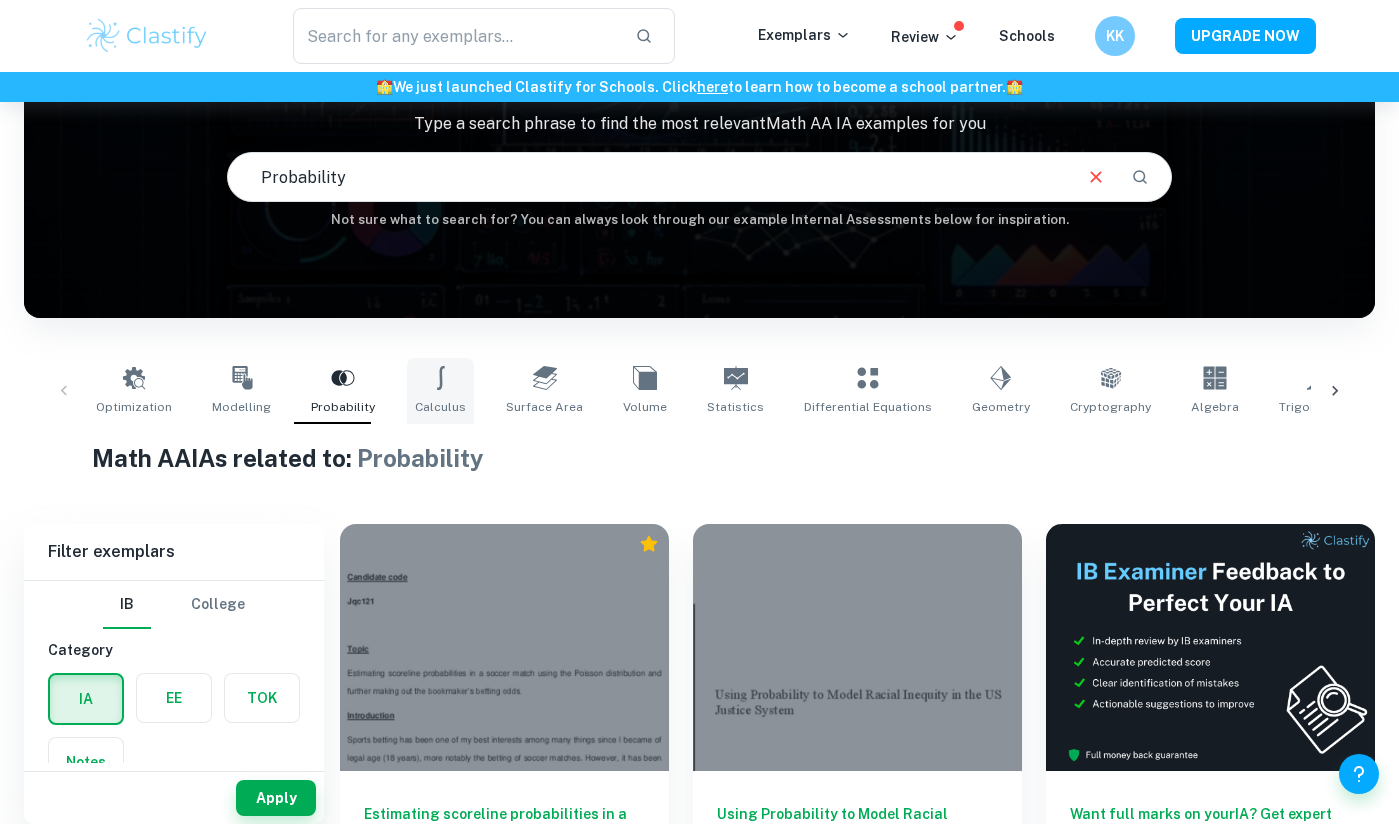 click 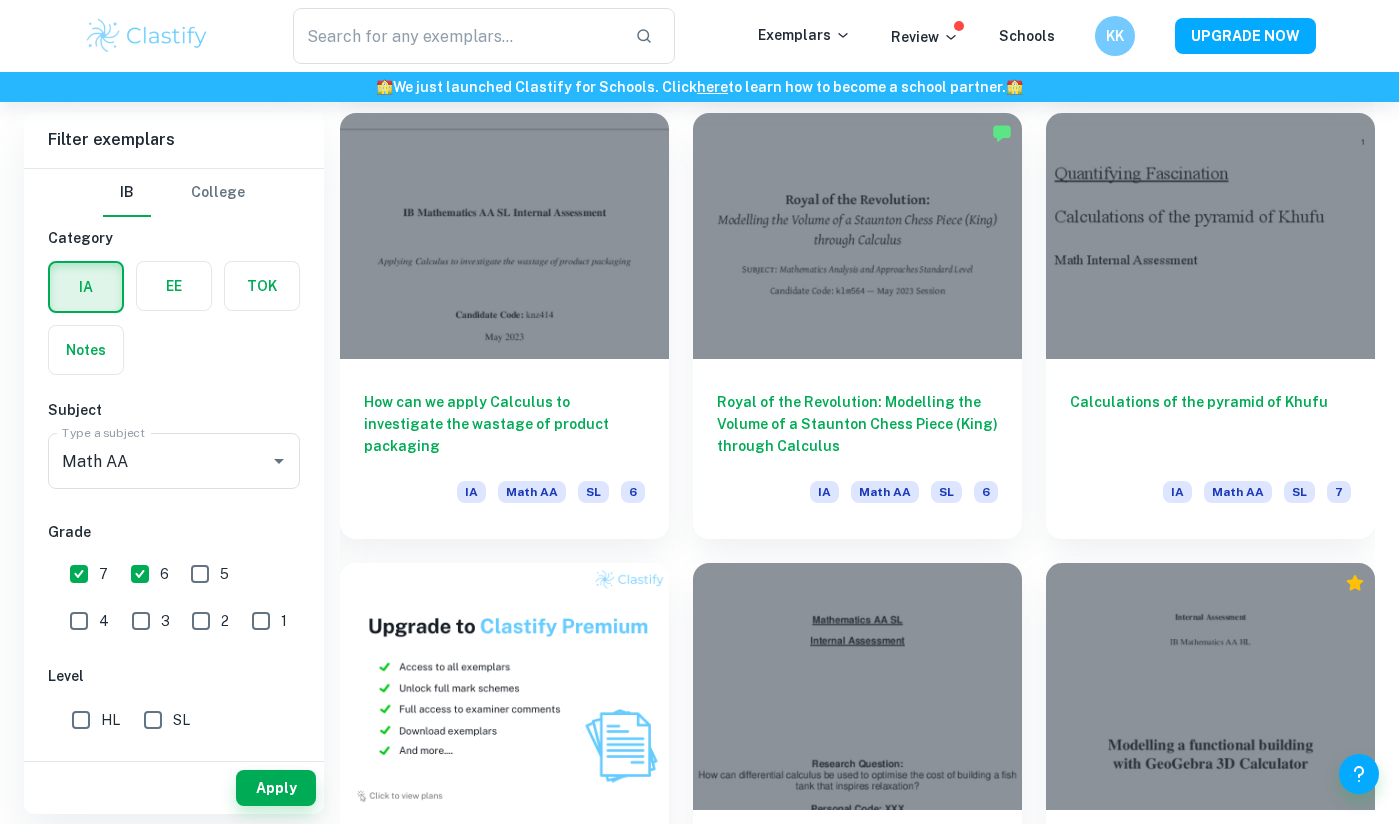 scroll, scrollTop: 0, scrollLeft: 0, axis: both 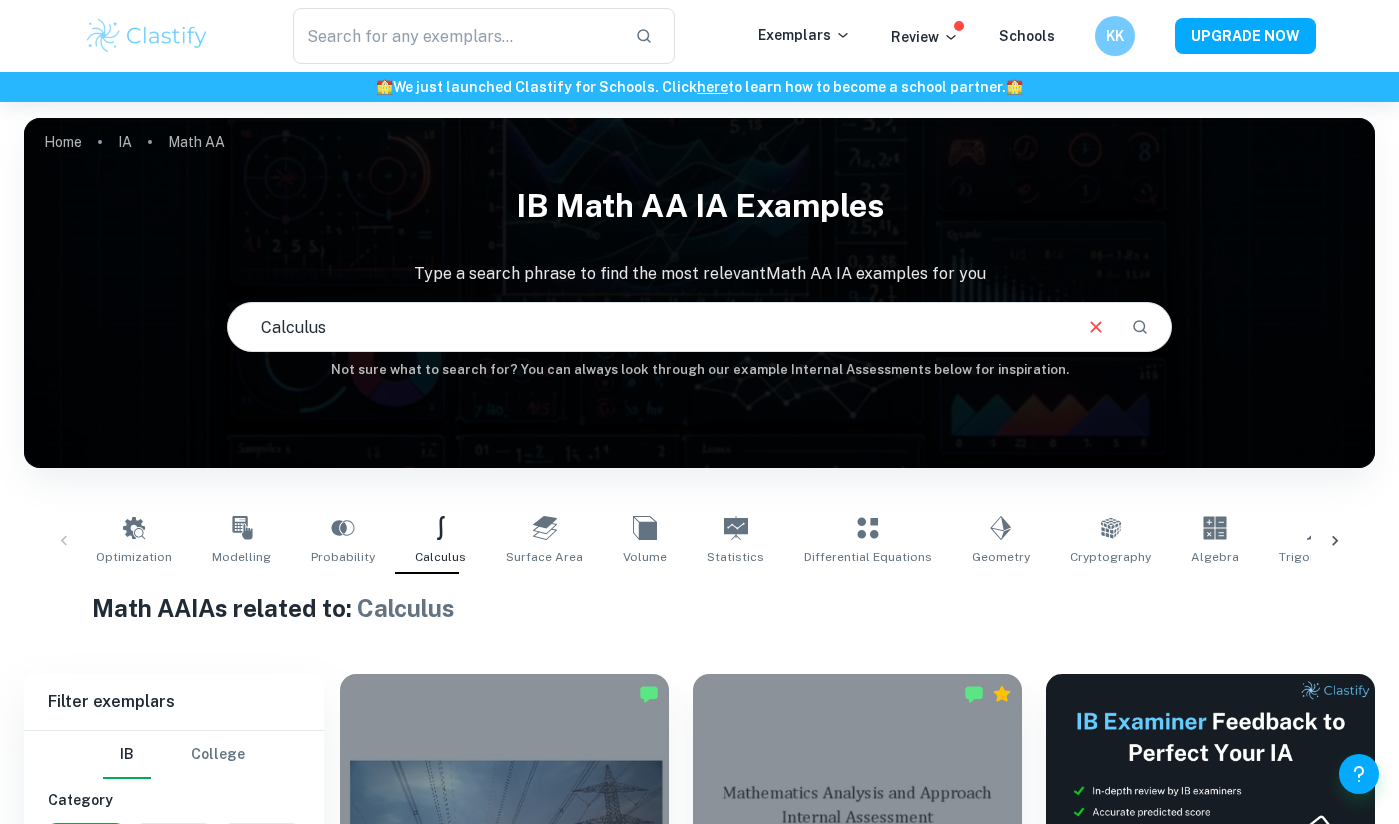 drag, startPoint x: 391, startPoint y: 327, endPoint x: 207, endPoint y: 321, distance: 184.0978 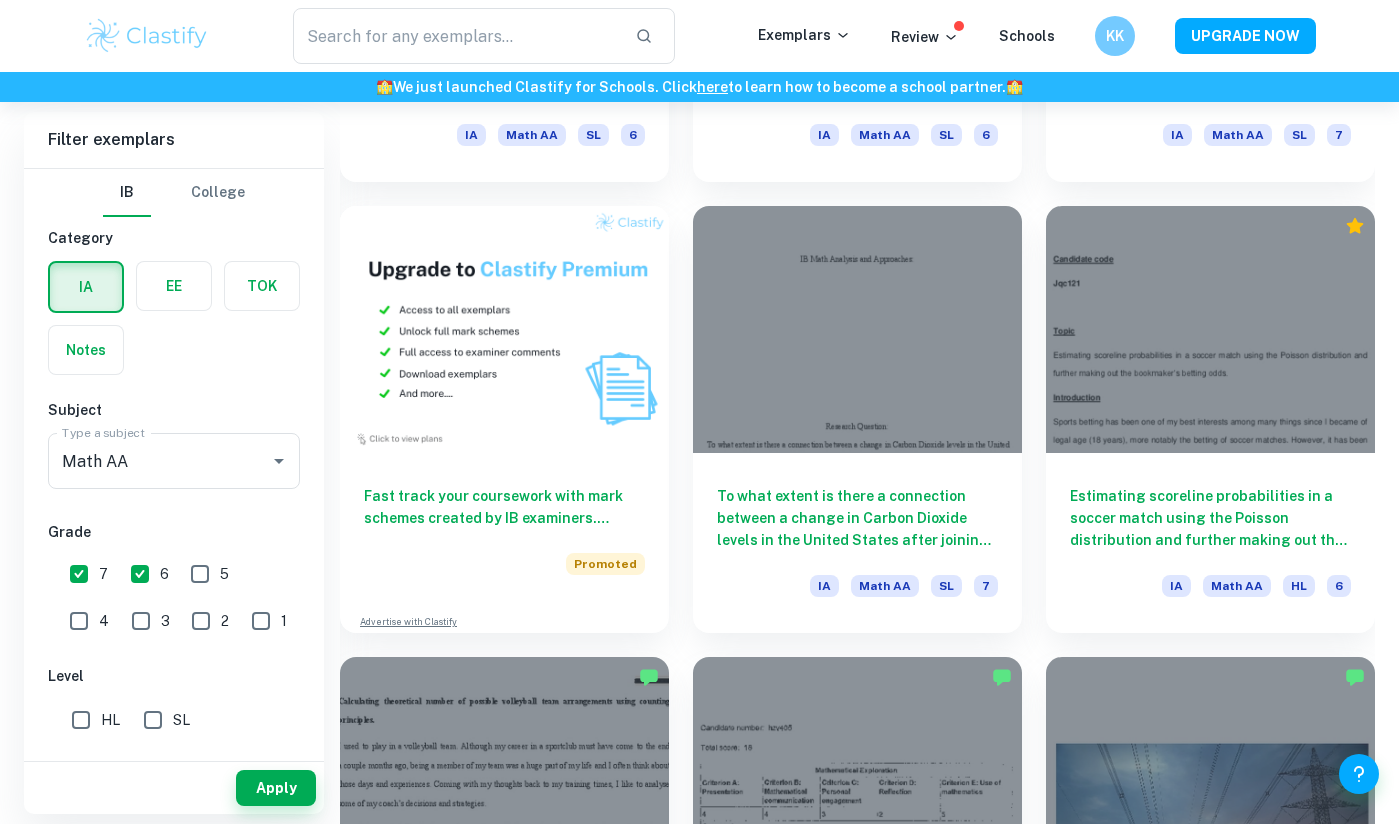 scroll, scrollTop: 0, scrollLeft: 0, axis: both 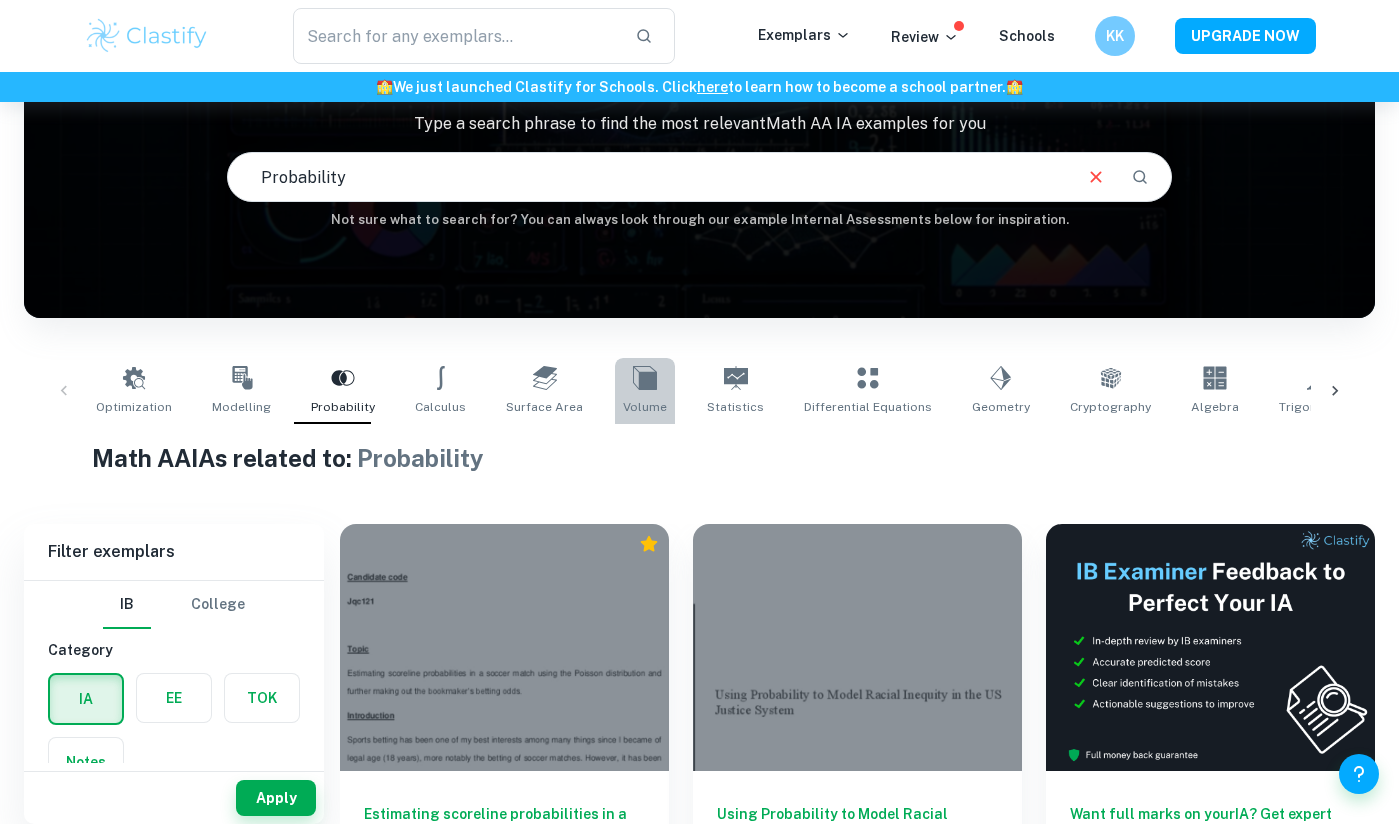 click 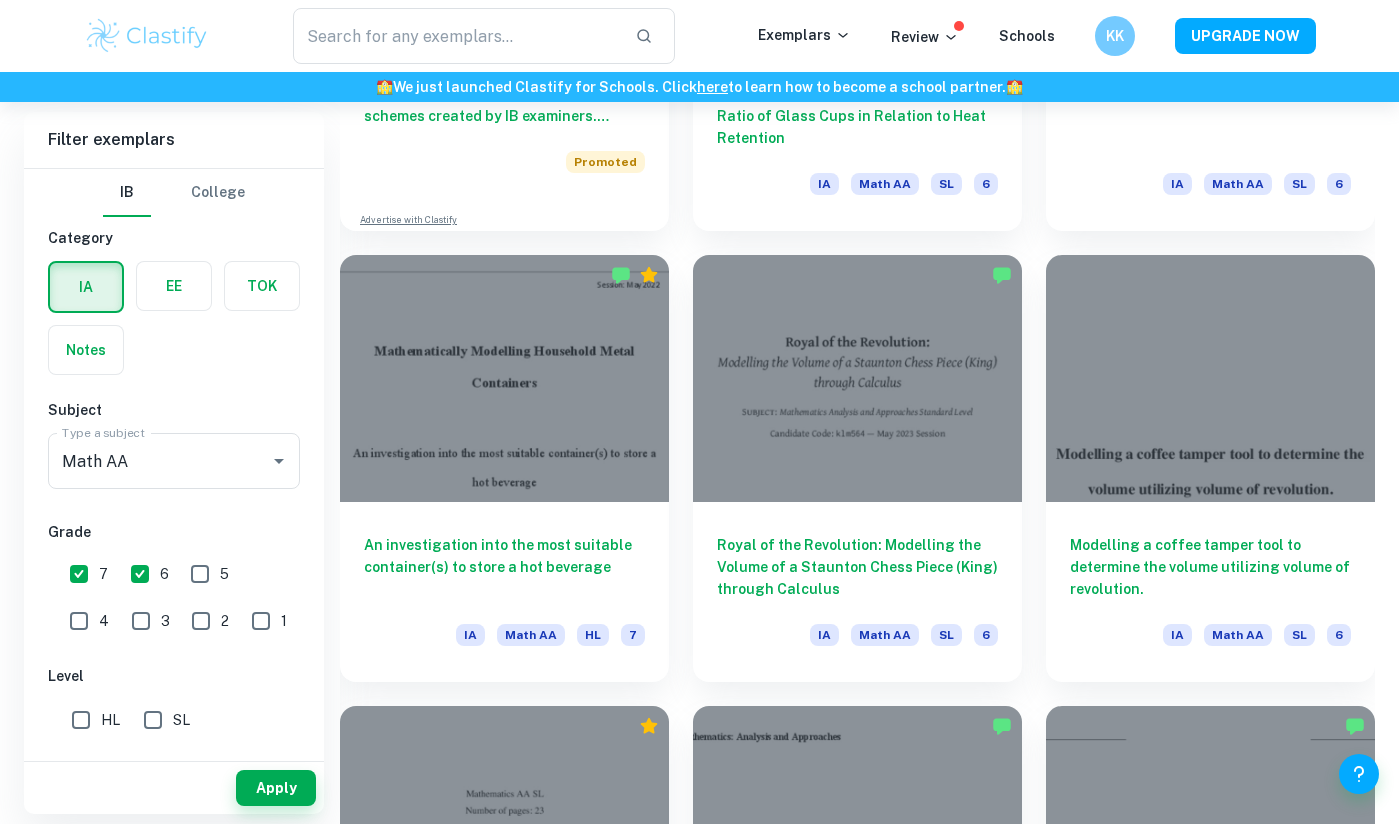 scroll, scrollTop: 1929, scrollLeft: 0, axis: vertical 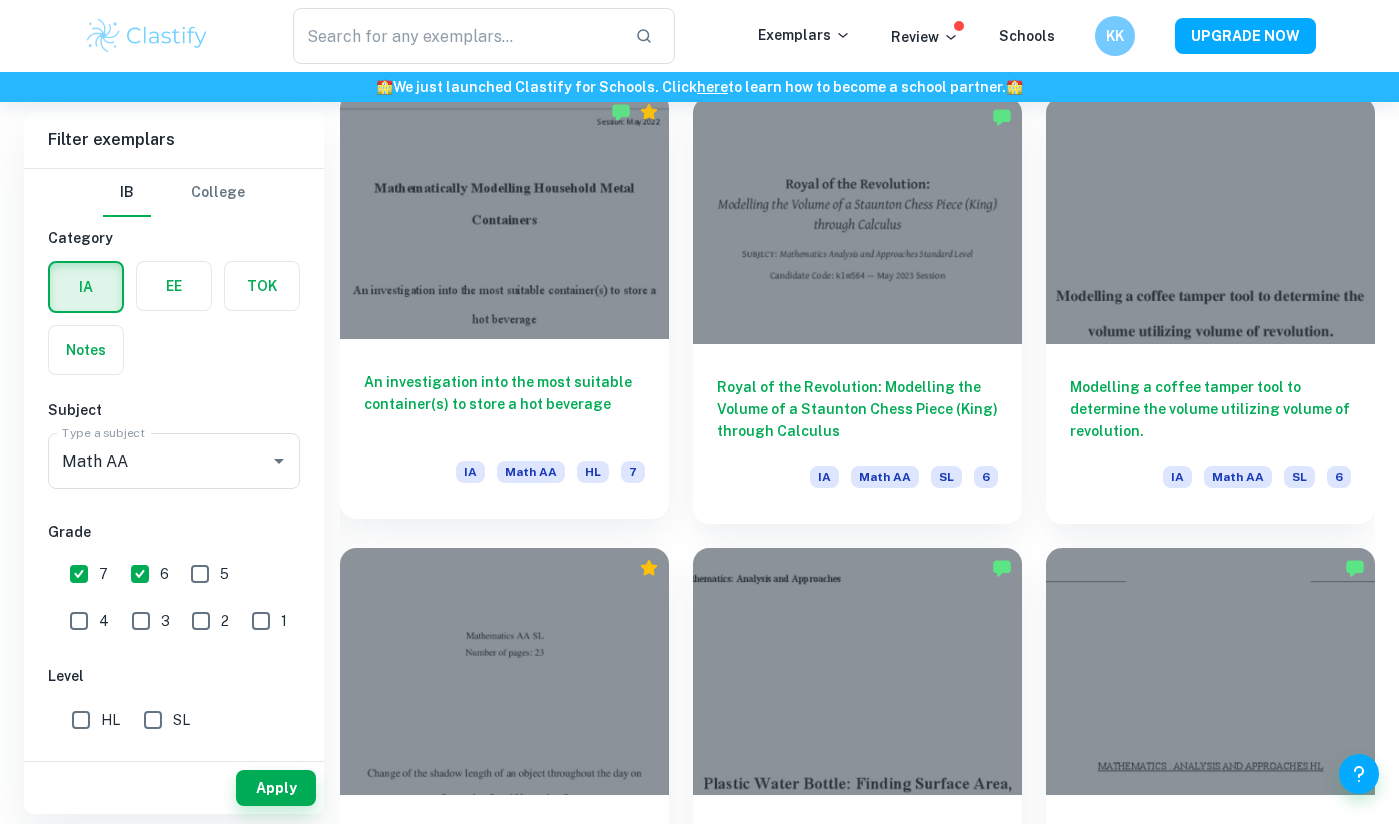 click at bounding box center [504, 215] 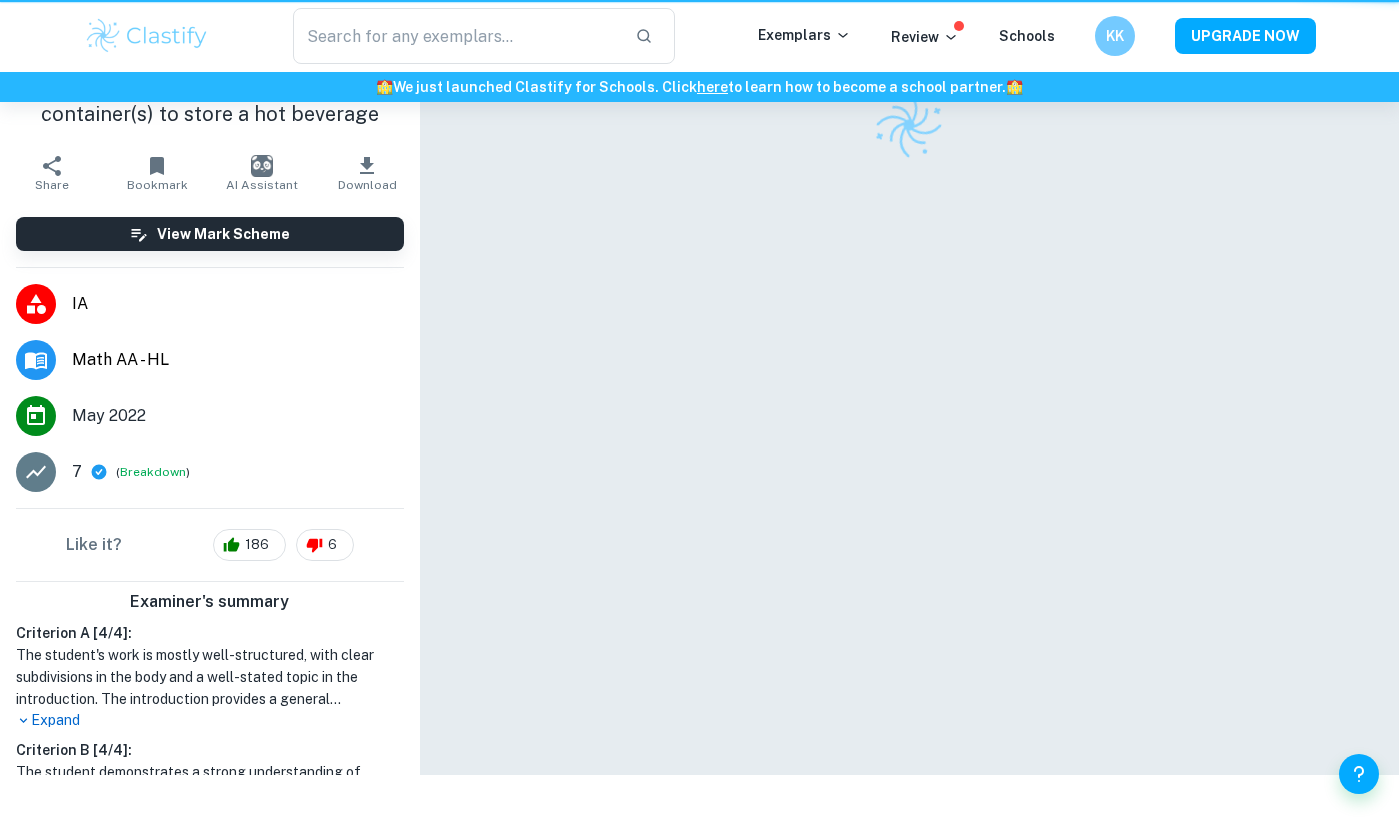 scroll, scrollTop: 0, scrollLeft: 0, axis: both 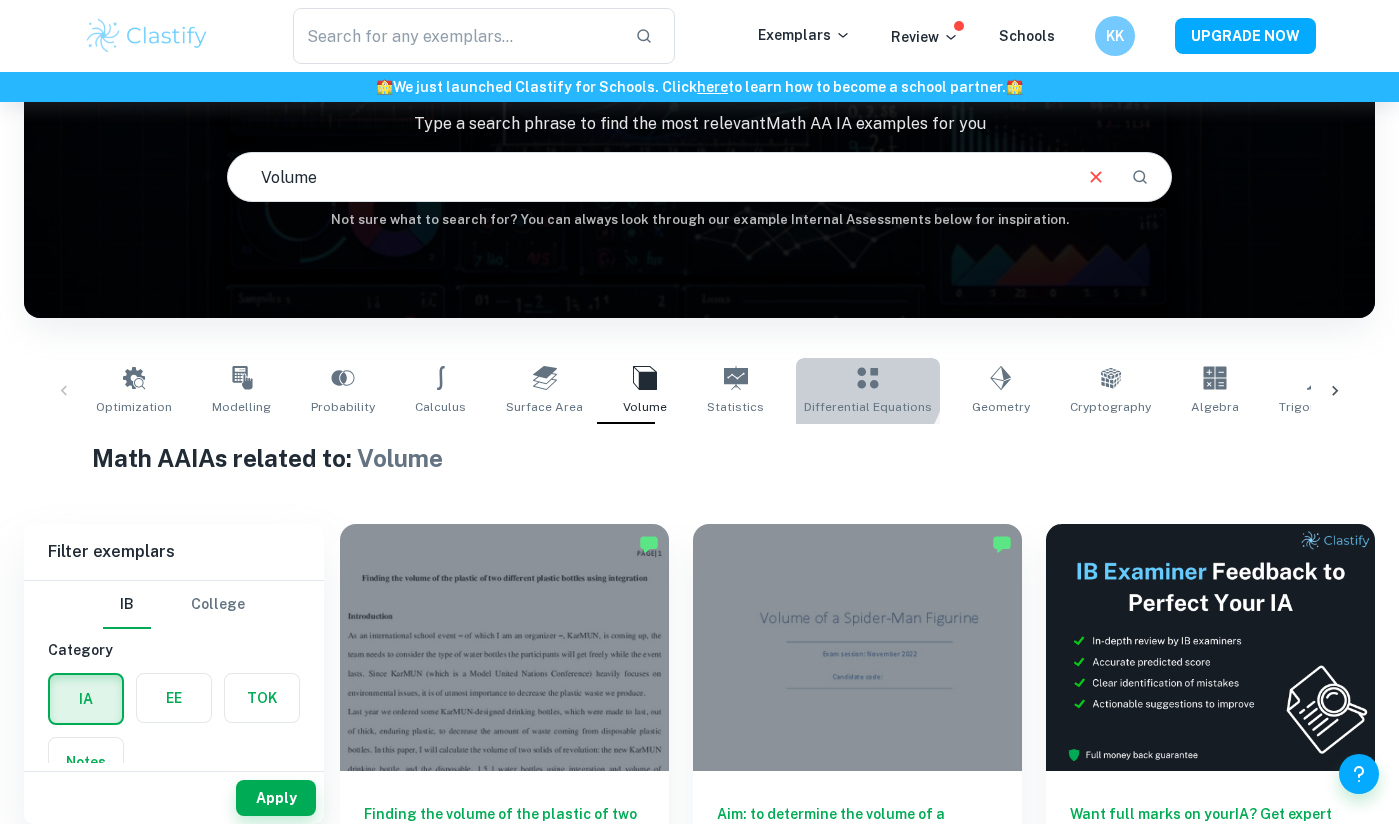 click on "Differential Equations" at bounding box center (868, 391) 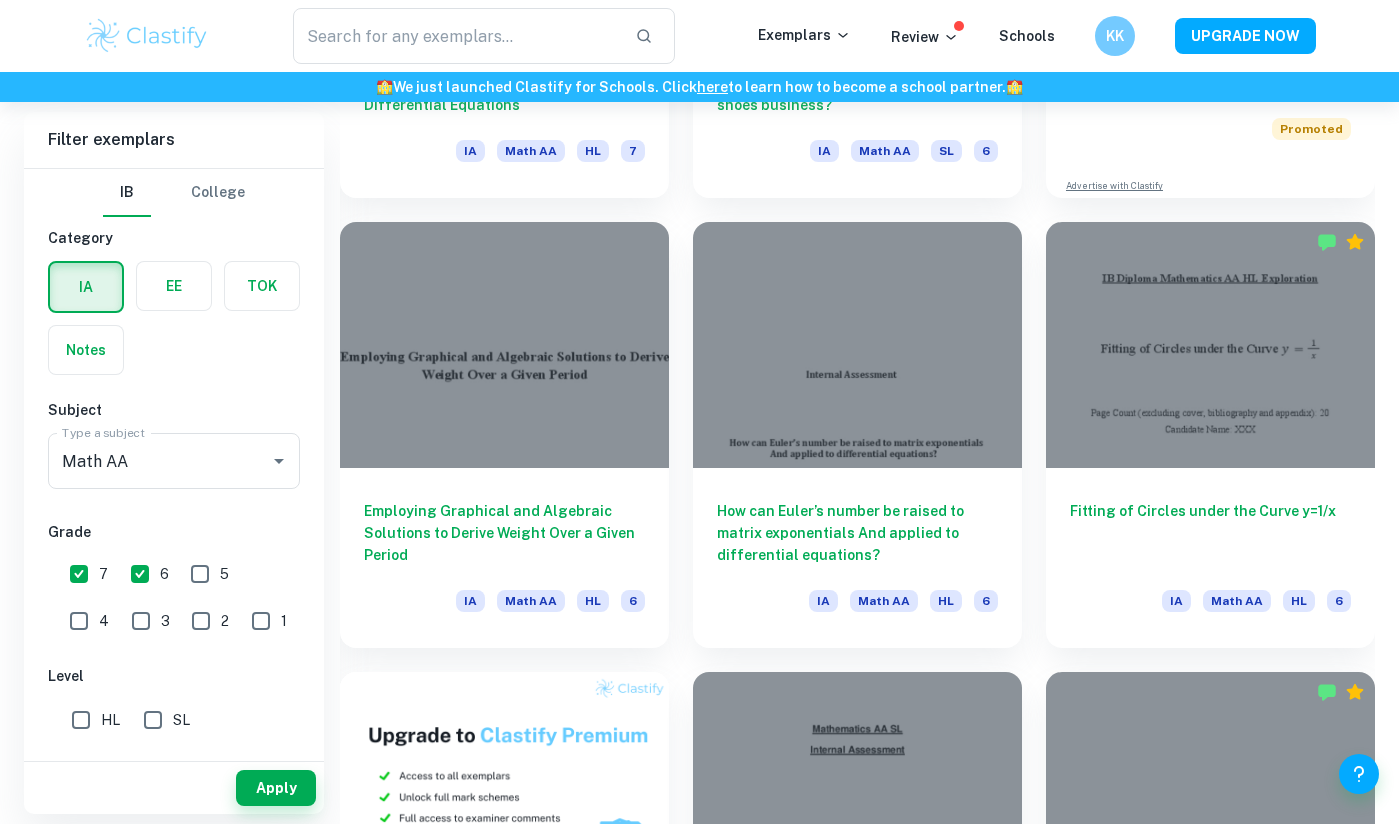 scroll, scrollTop: 0, scrollLeft: 0, axis: both 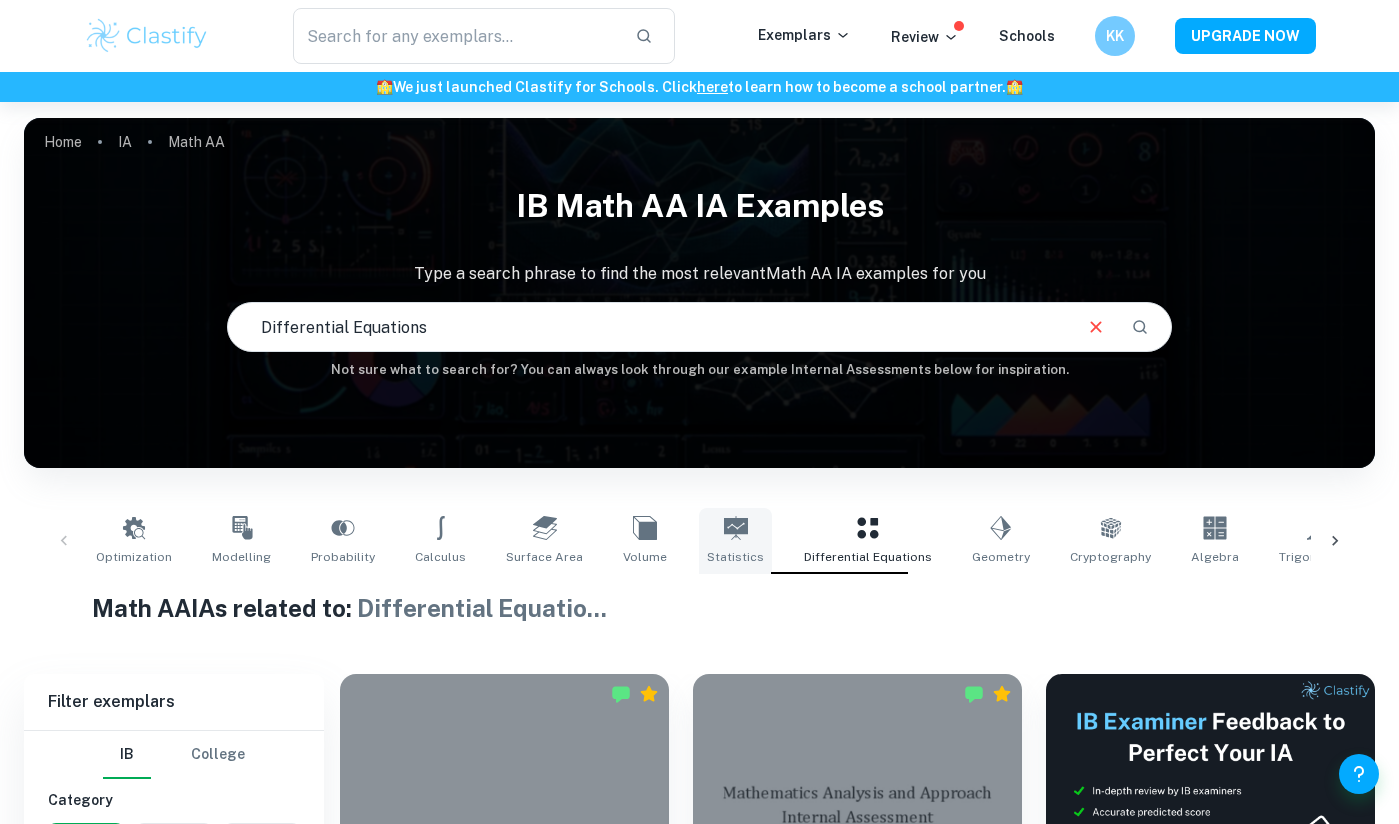 click on "Statistics" at bounding box center [735, 557] 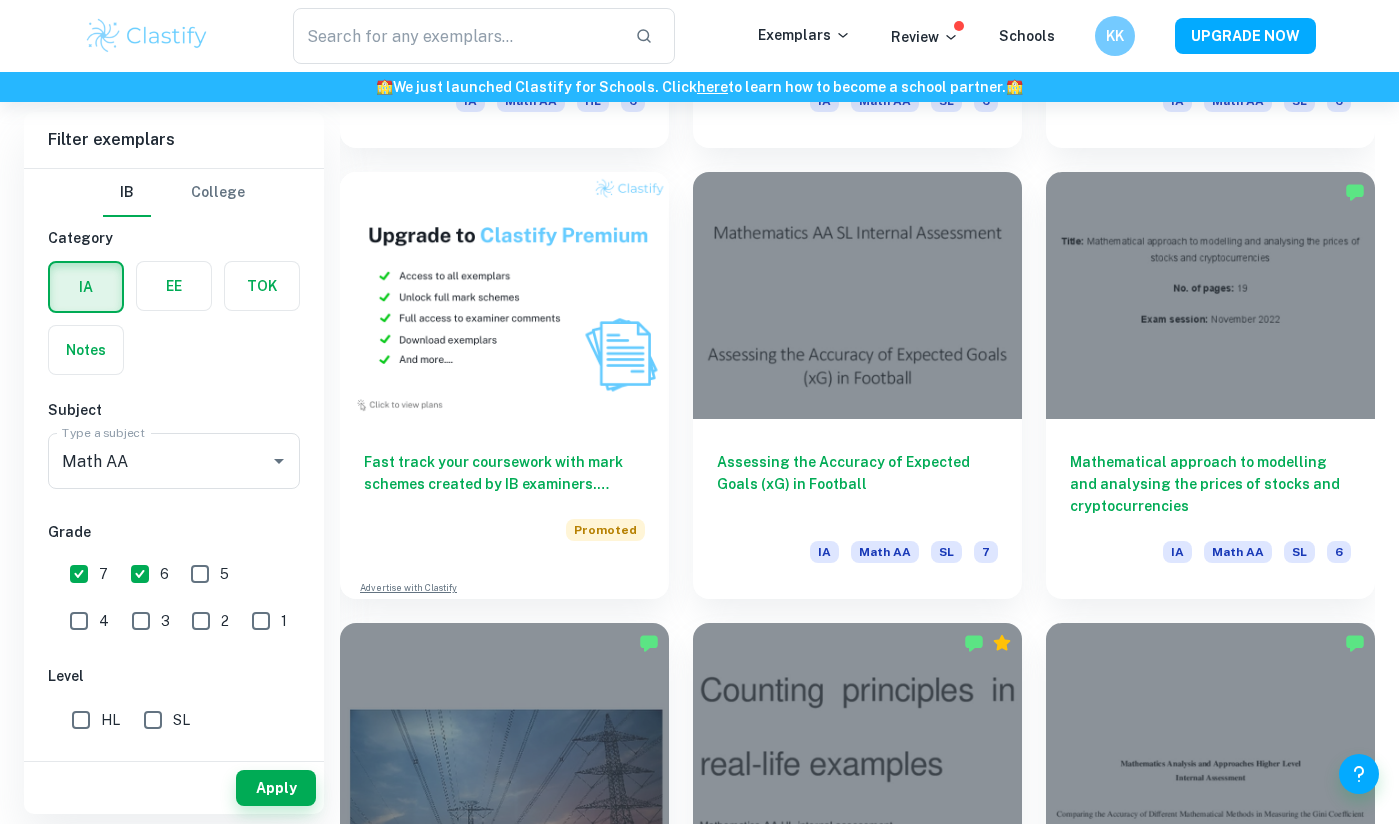 scroll, scrollTop: 0, scrollLeft: 0, axis: both 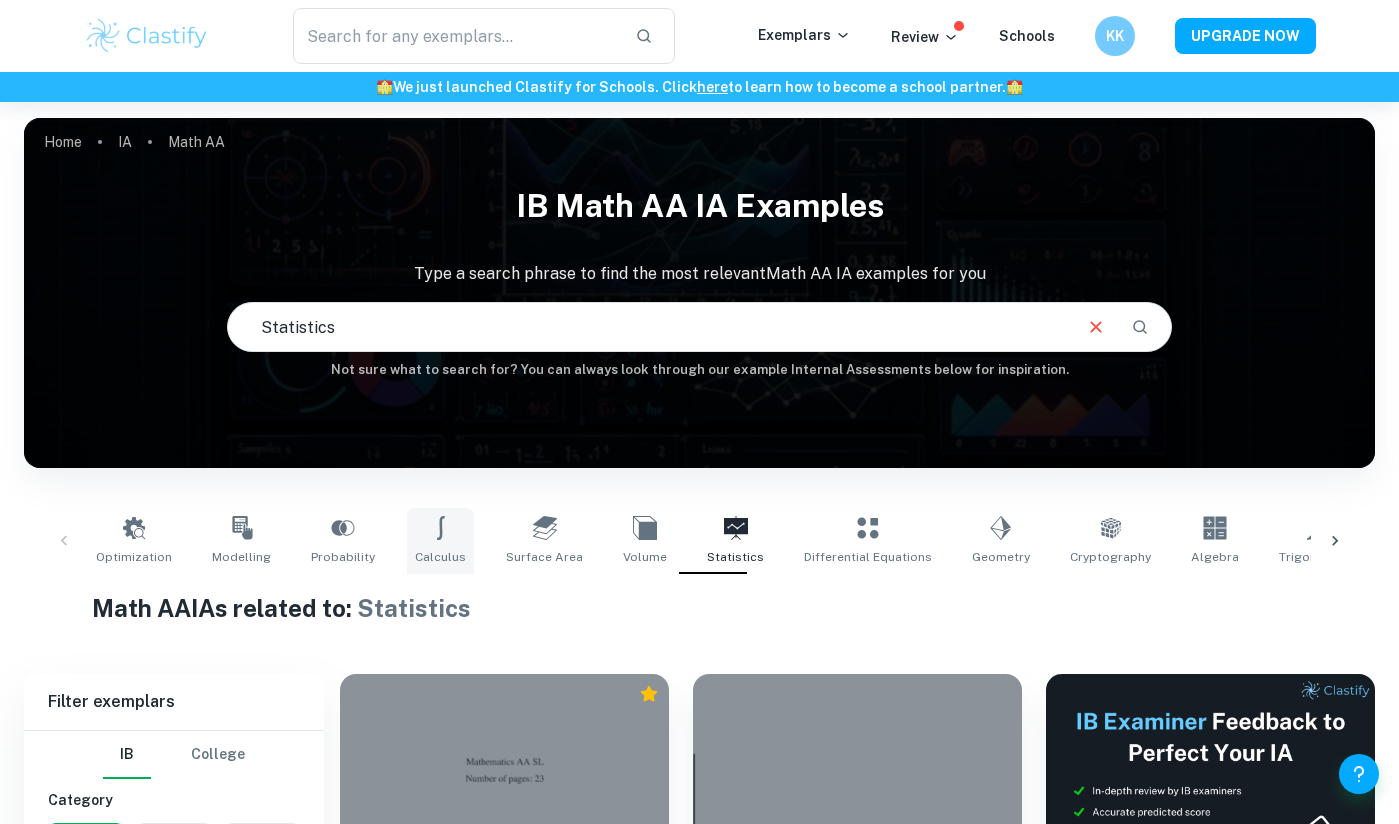 drag, startPoint x: 432, startPoint y: 528, endPoint x: 446, endPoint y: 527, distance: 14.035668 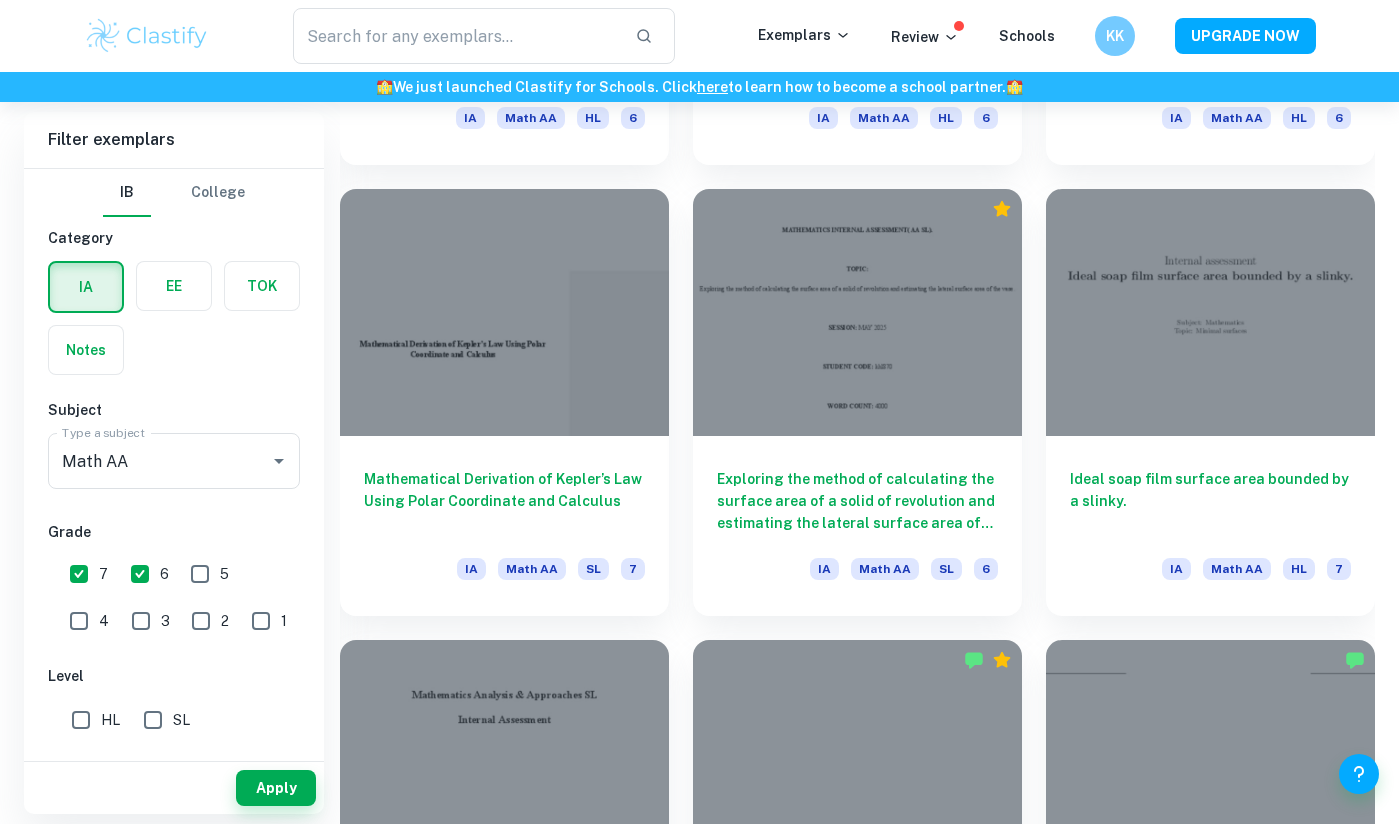 scroll, scrollTop: 2287, scrollLeft: 0, axis: vertical 